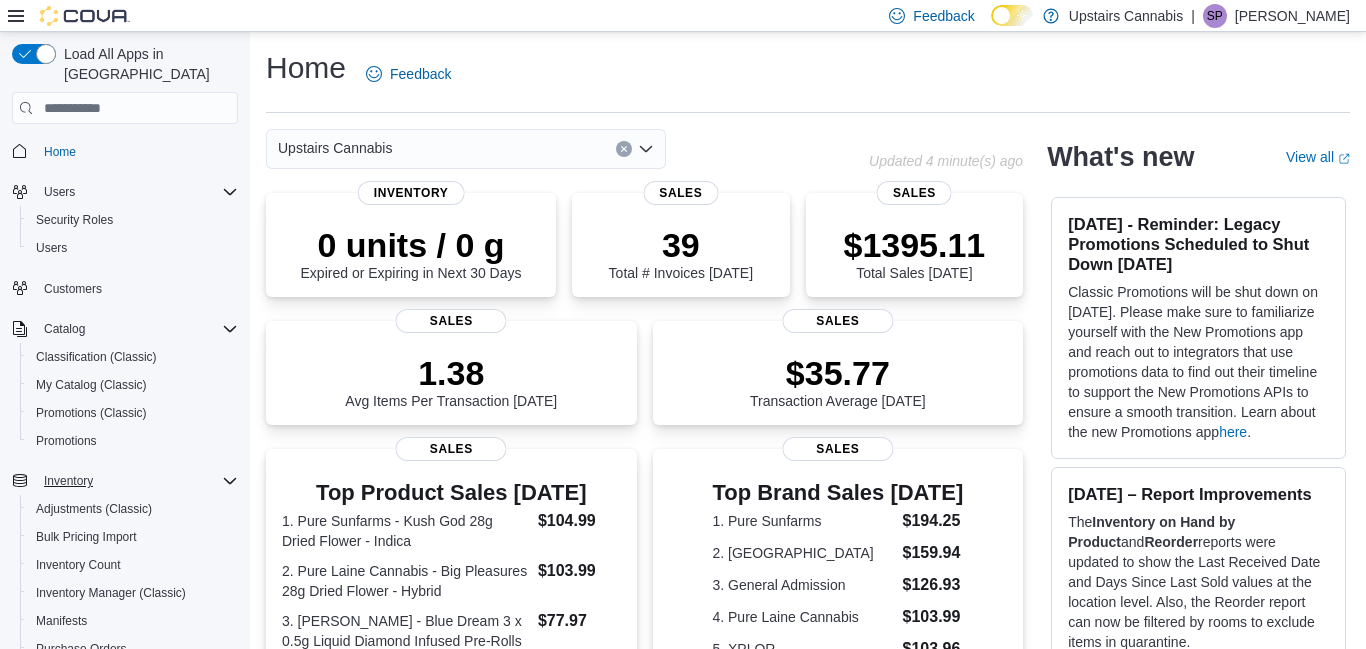scroll, scrollTop: 0, scrollLeft: 0, axis: both 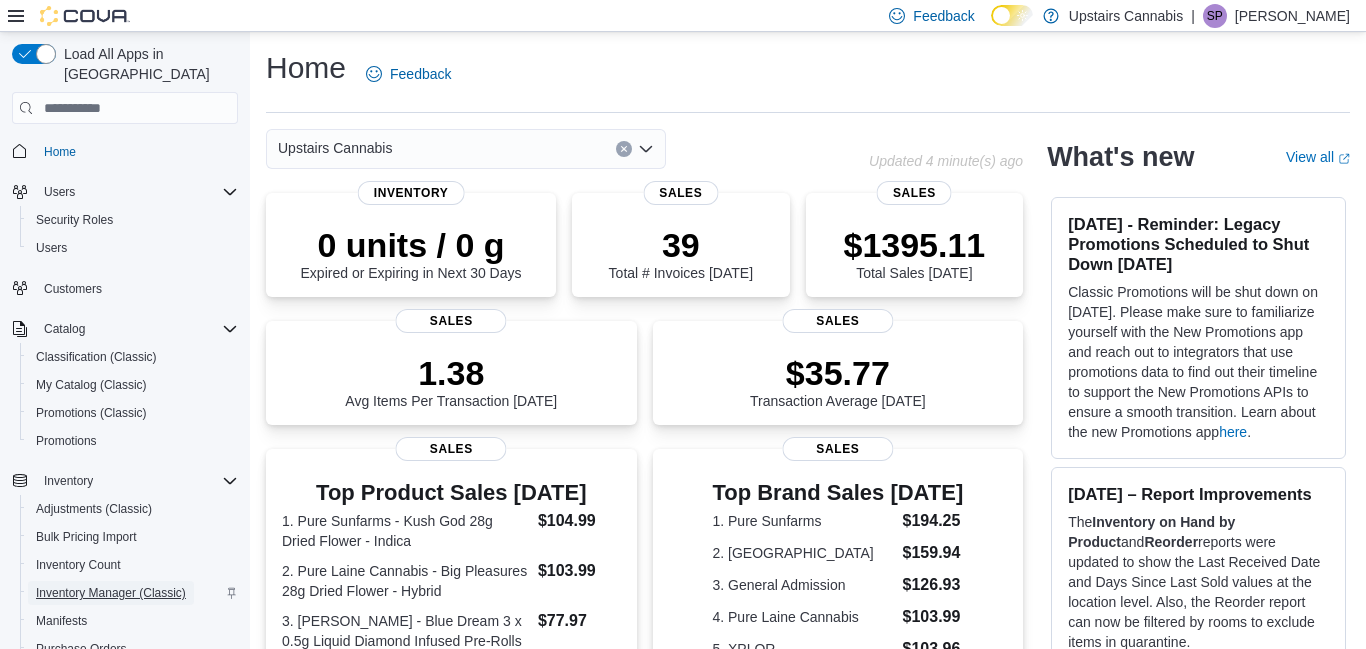click on "Inventory Manager (Classic)" at bounding box center [111, 593] 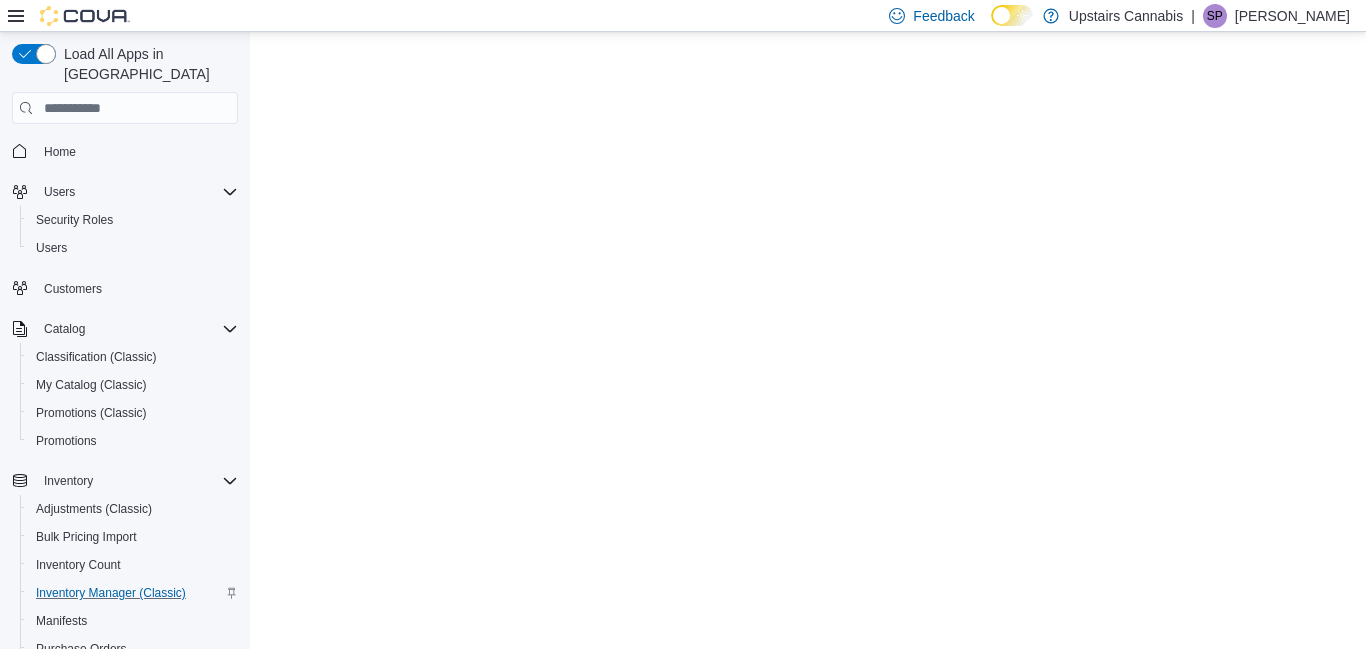 scroll, scrollTop: 0, scrollLeft: 0, axis: both 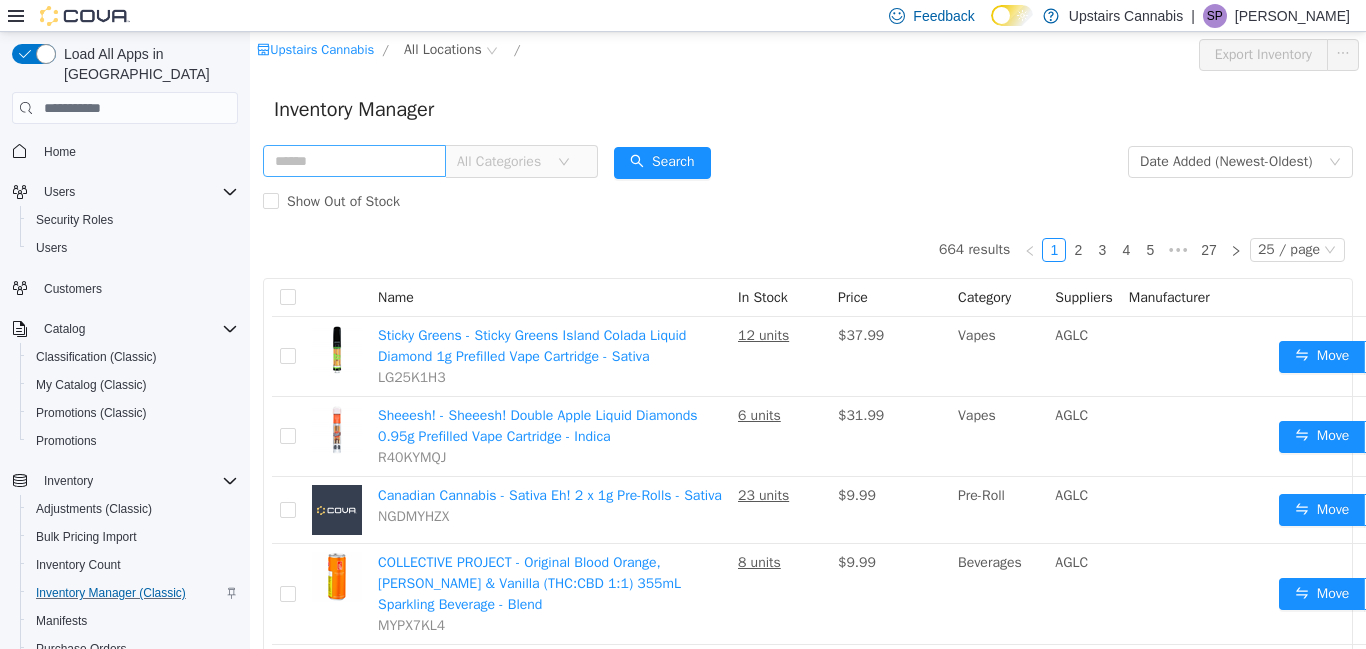 click at bounding box center (354, 161) 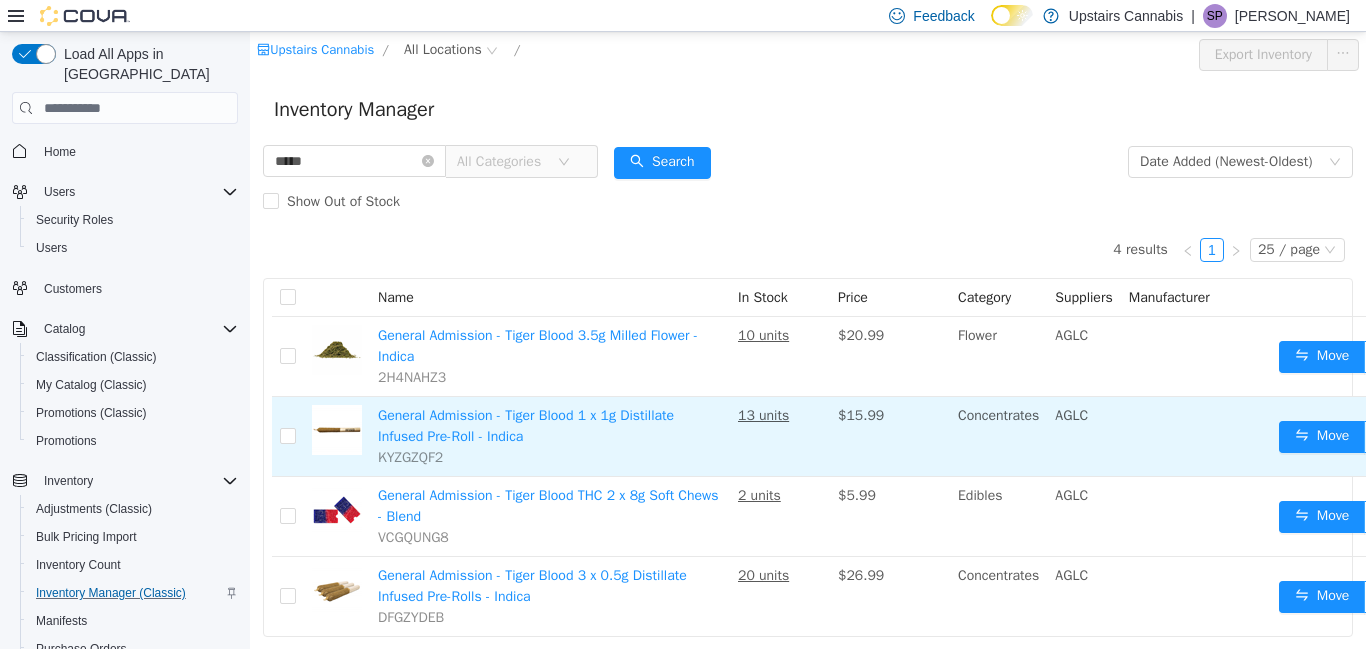 click on "General Admission - Tiger Blood 1 x 1g Distillate Infused Pre-Roll - Indica KYZGZQF2" at bounding box center [550, 437] 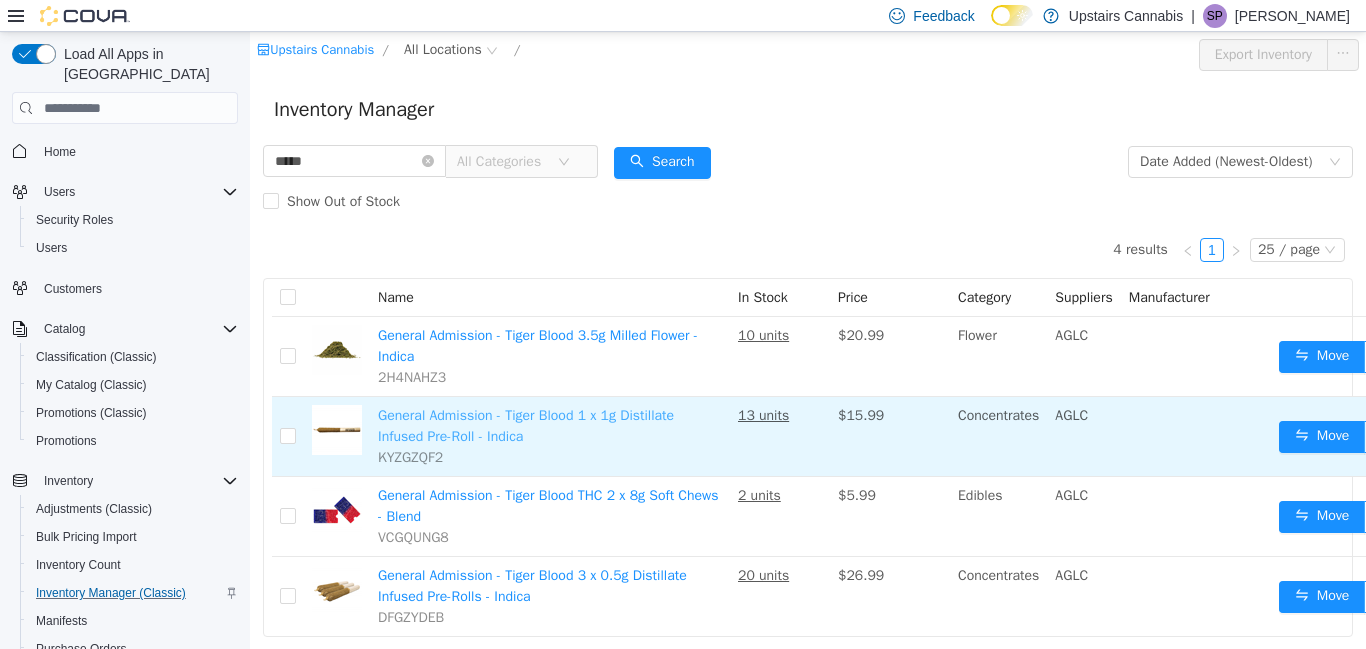 click on "General Admission - Tiger Blood 1 x 1g Distillate Infused Pre-Roll - Indica" at bounding box center (526, 426) 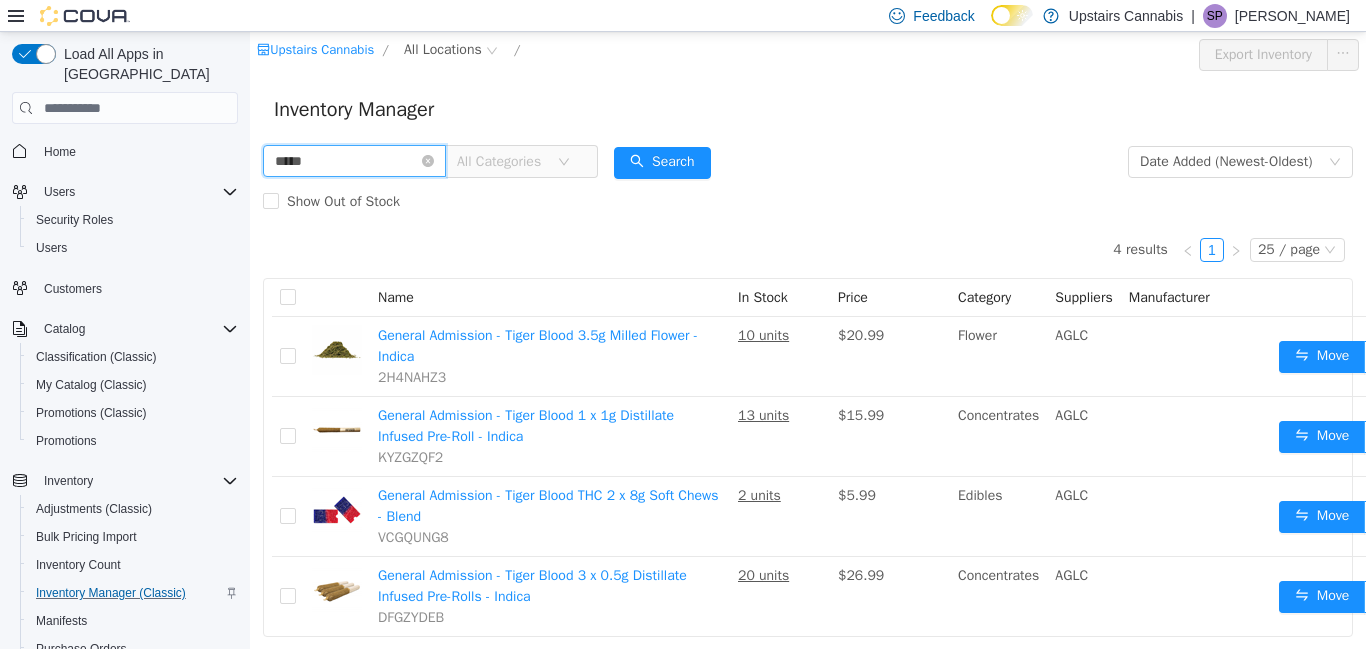 click on "*****" at bounding box center [354, 161] 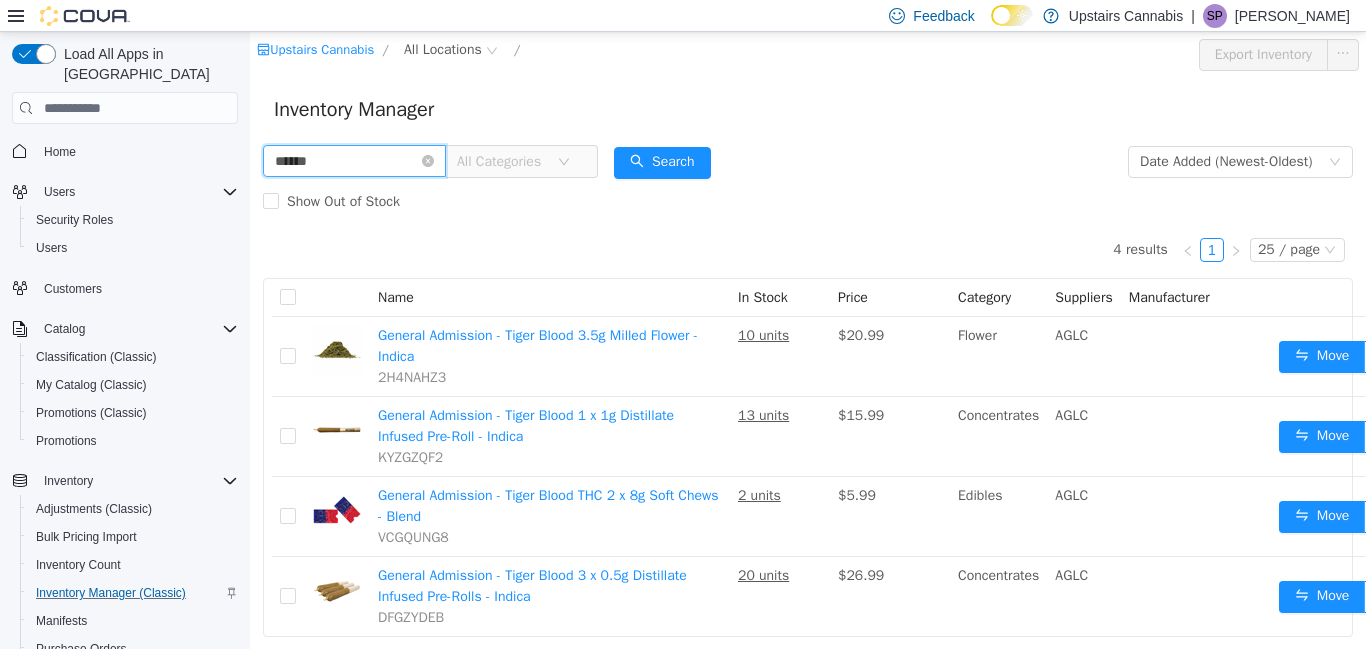 type on "******" 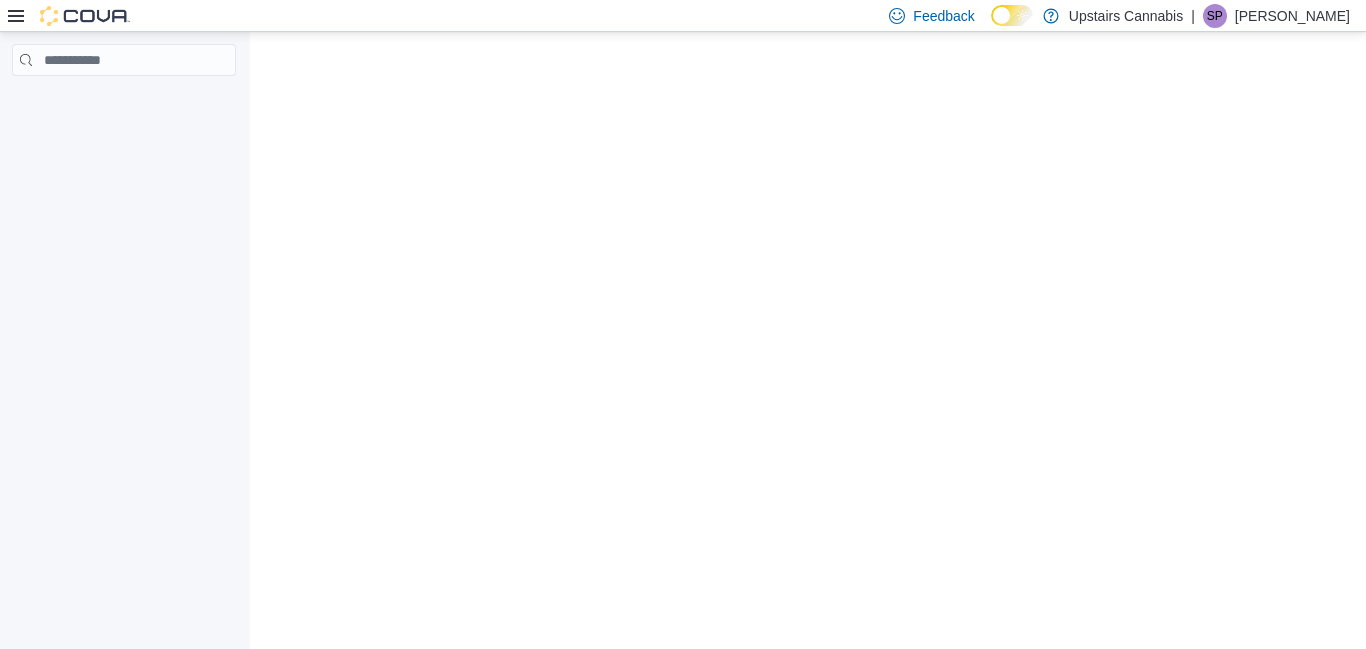 scroll, scrollTop: 0, scrollLeft: 0, axis: both 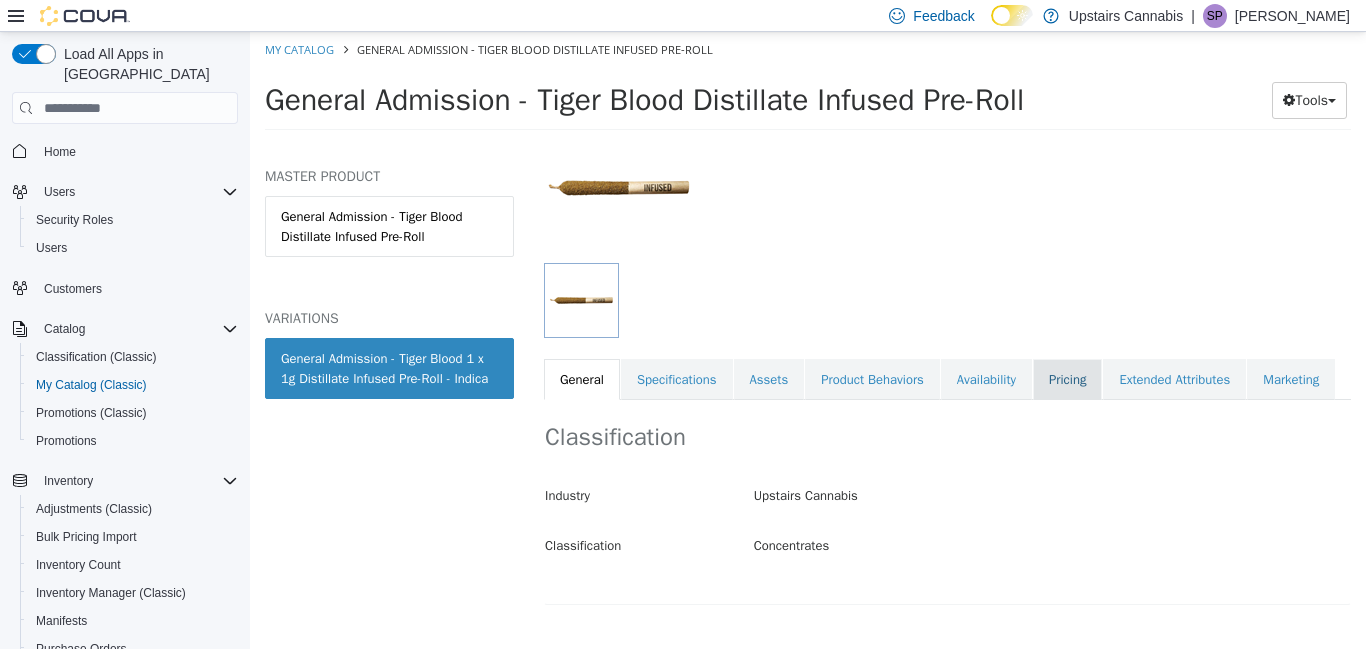 click on "Pricing" at bounding box center [1067, 380] 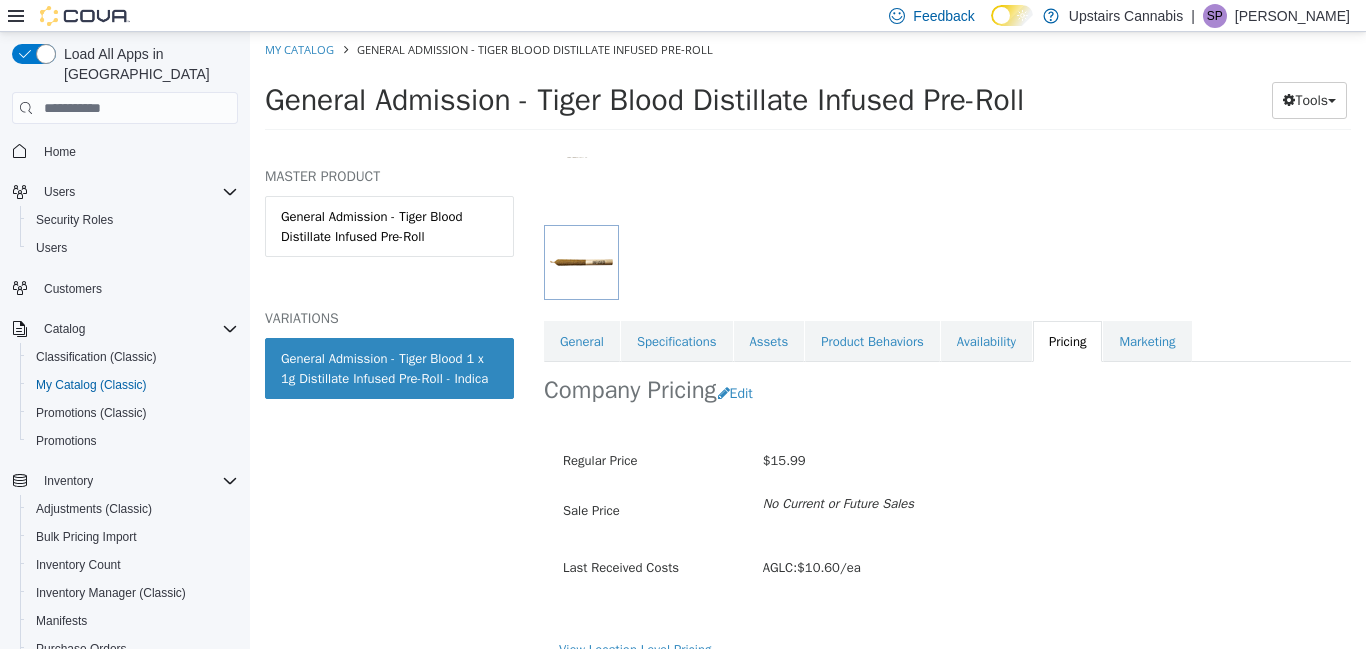 scroll, scrollTop: 222, scrollLeft: 0, axis: vertical 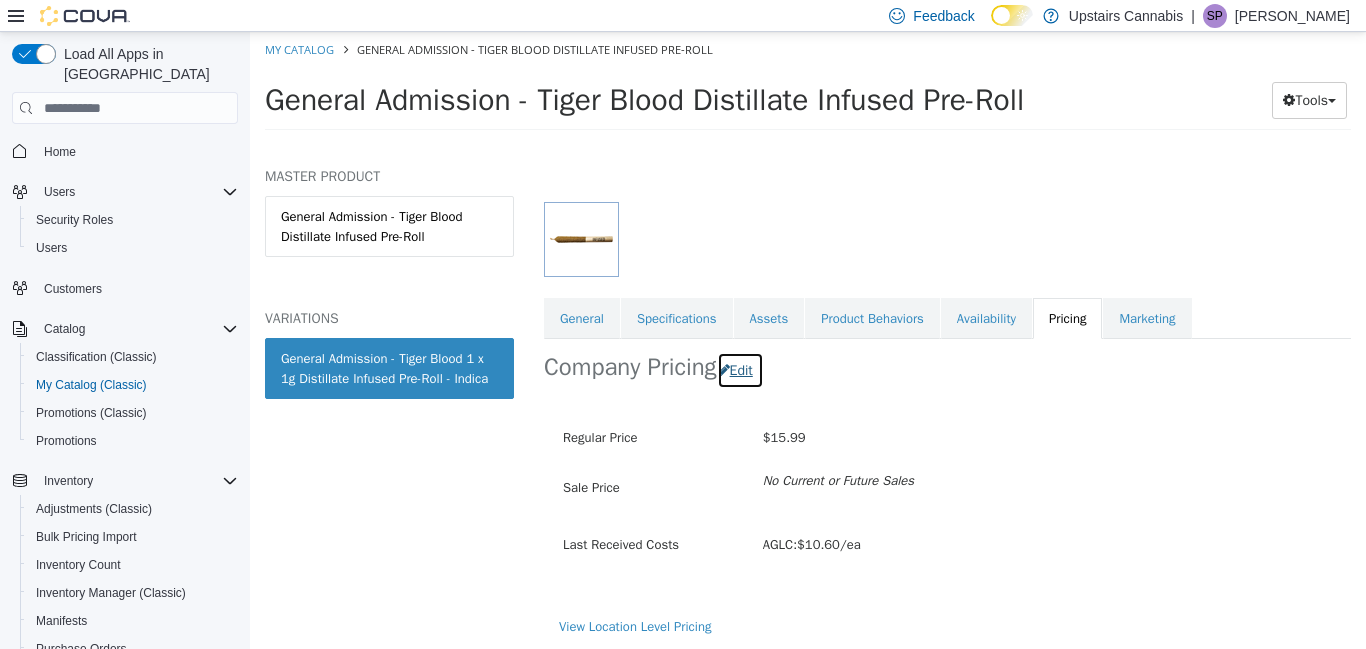 click on "Edit" at bounding box center [740, 370] 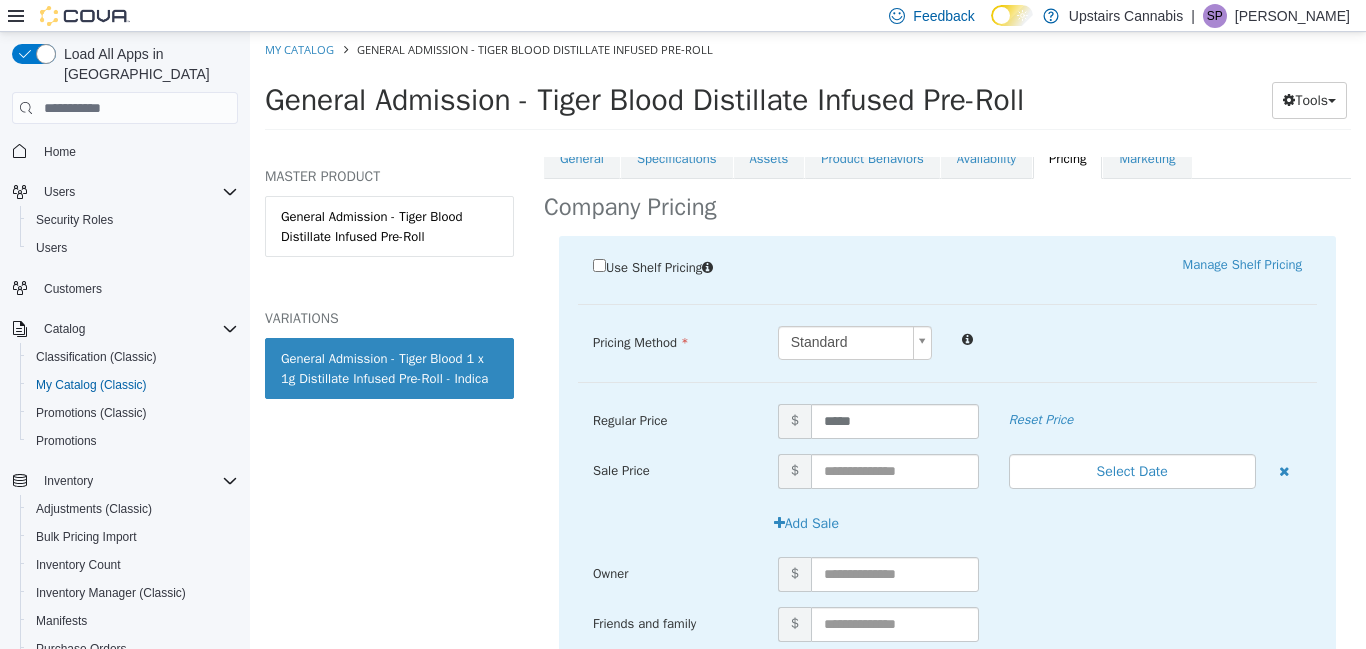 scroll, scrollTop: 436, scrollLeft: 0, axis: vertical 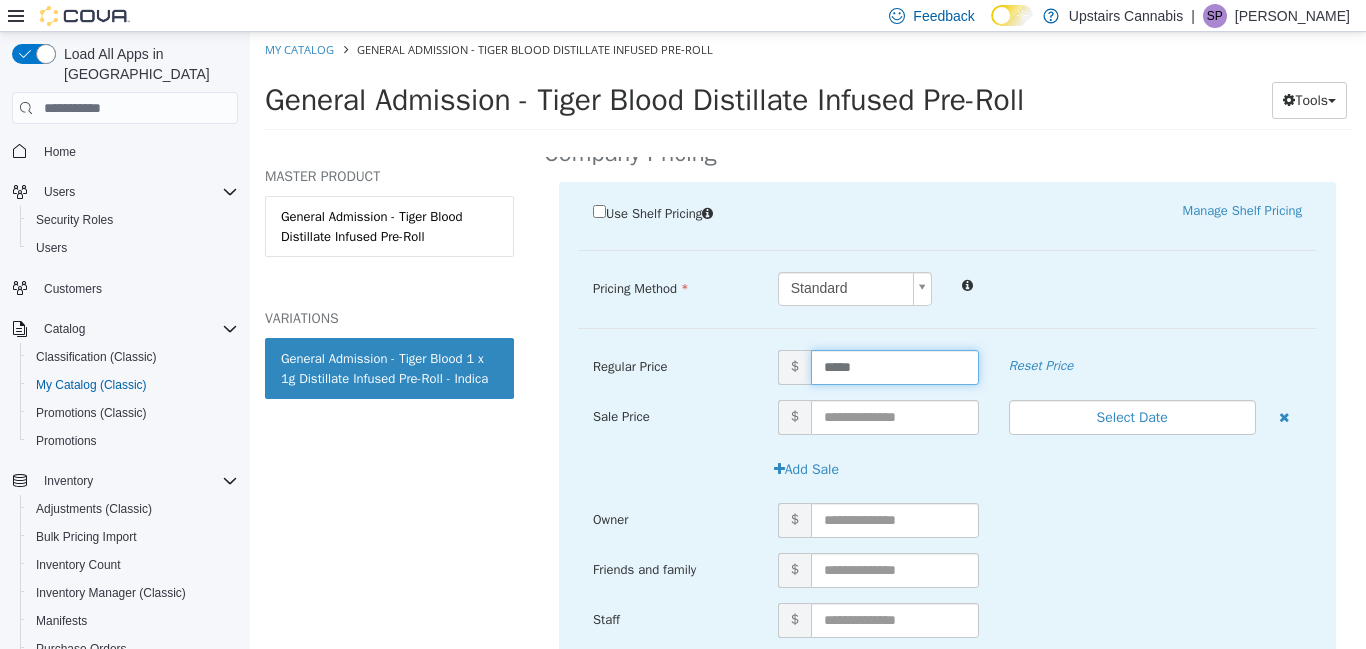 click on "*****" at bounding box center (895, 367) 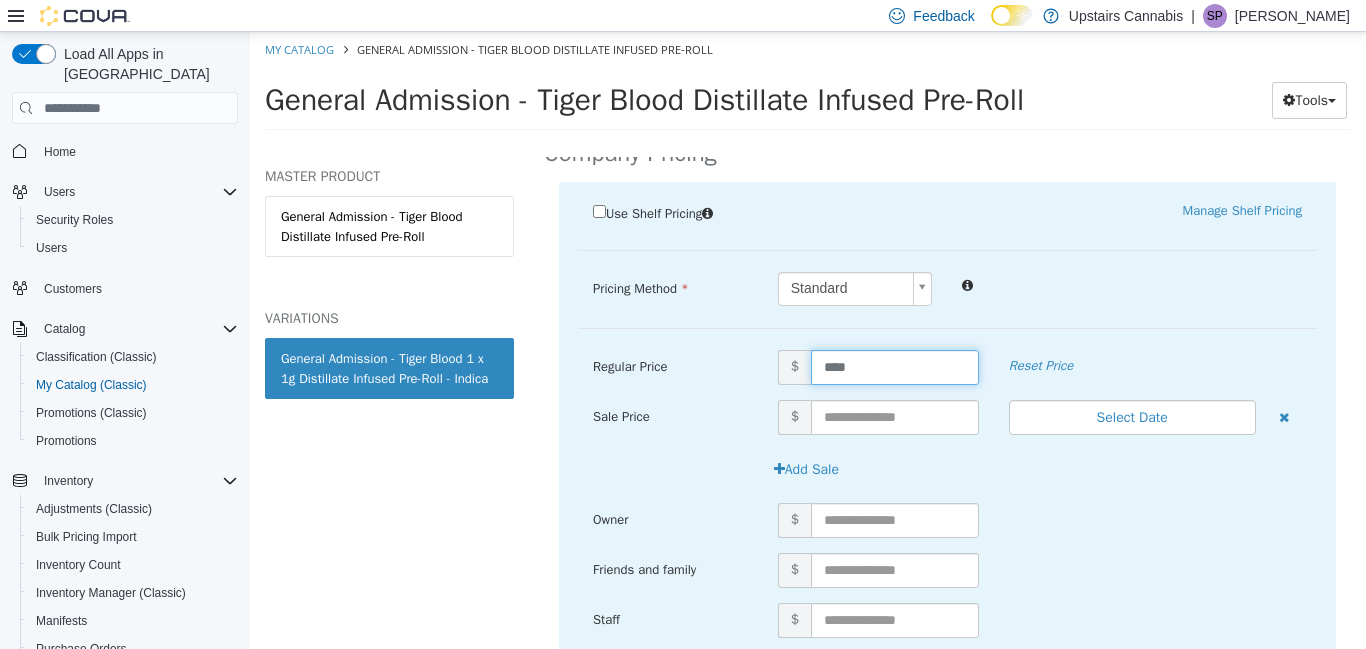 type on "*****" 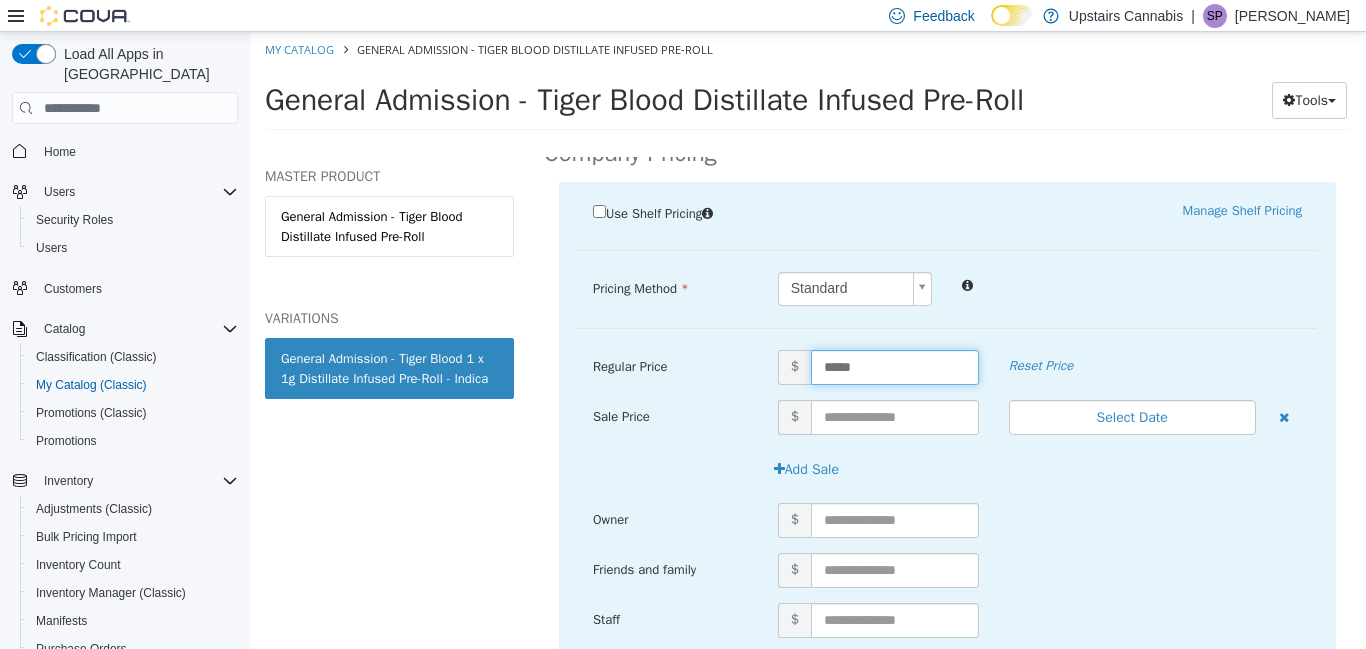 click at bounding box center (1132, 284) 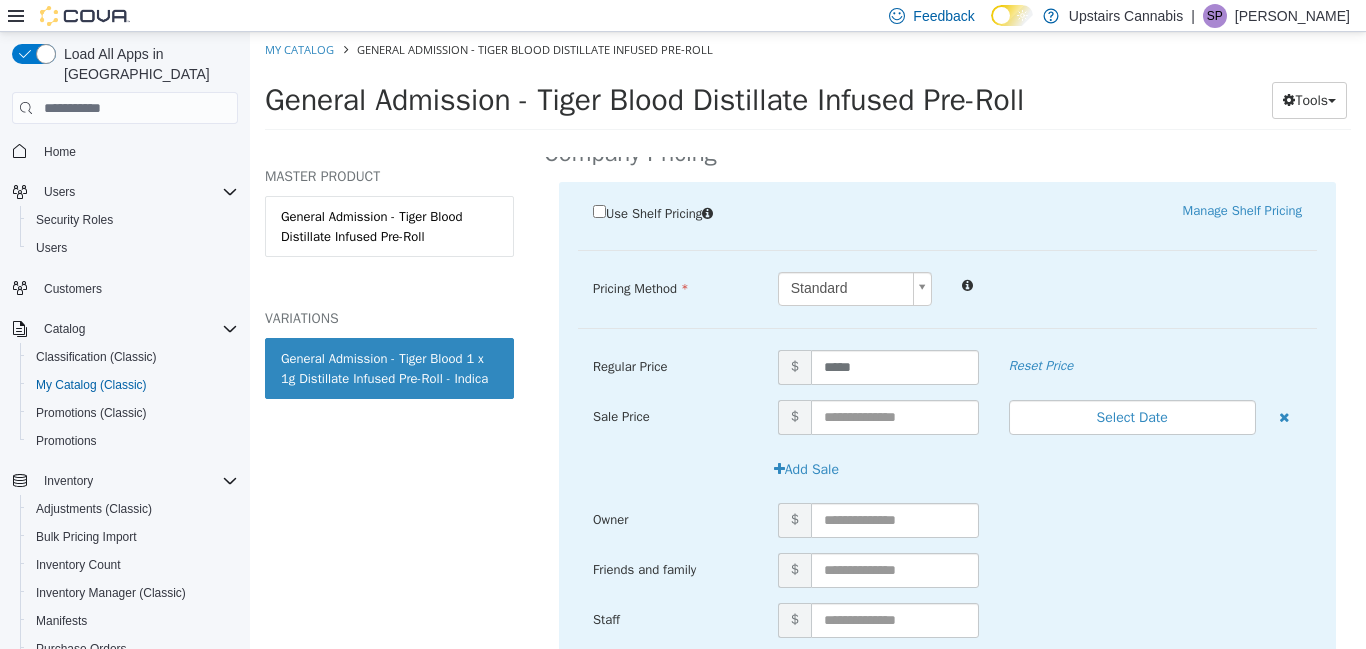 scroll, scrollTop: 548, scrollLeft: 0, axis: vertical 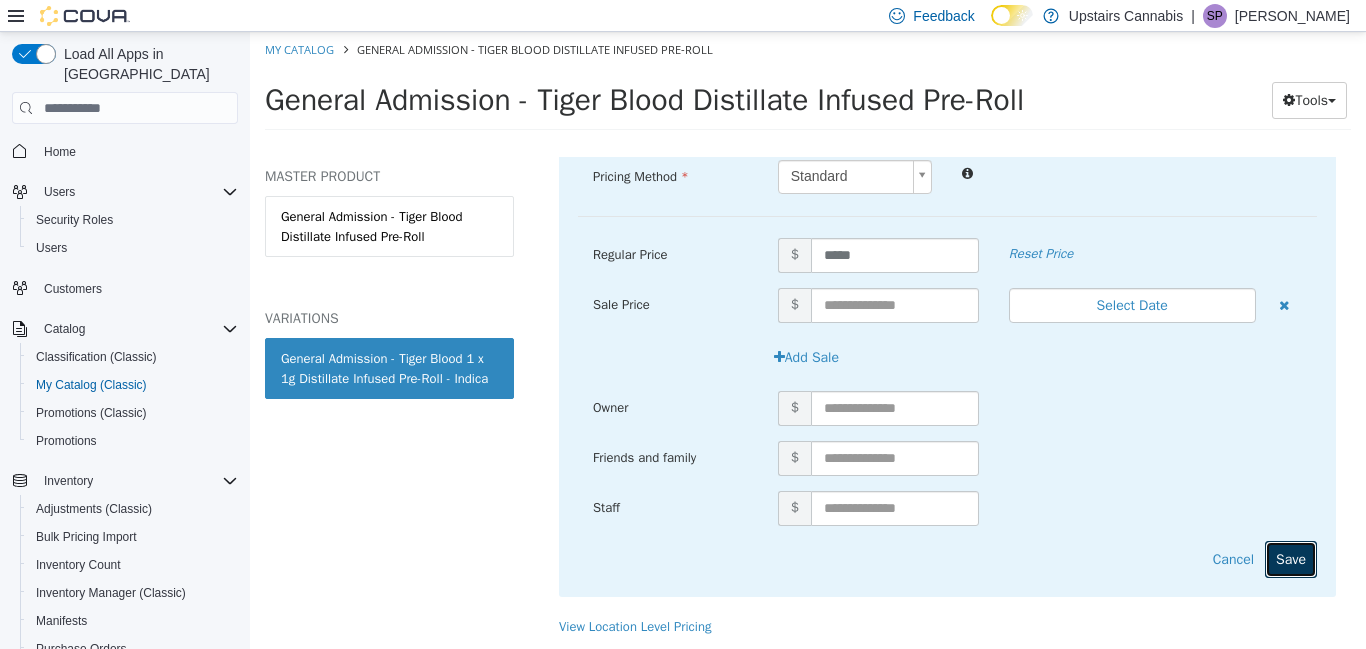 click on "Save" at bounding box center [1291, 559] 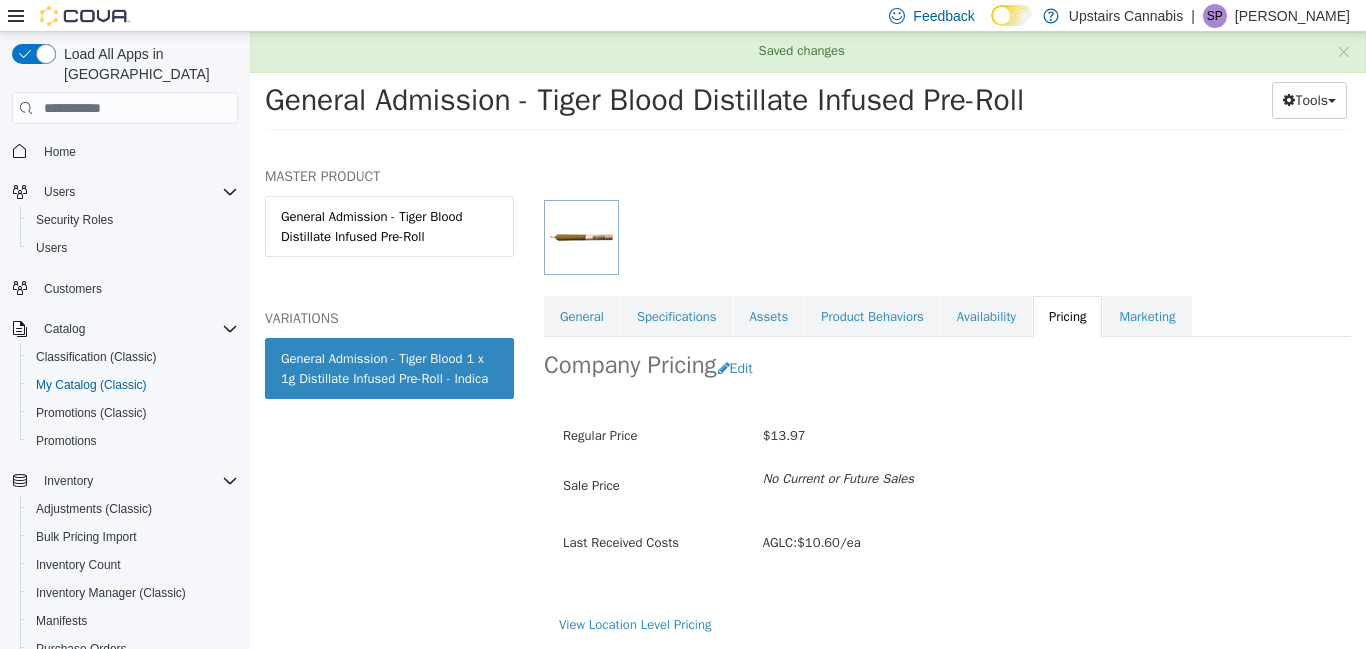 scroll, scrollTop: 222, scrollLeft: 0, axis: vertical 